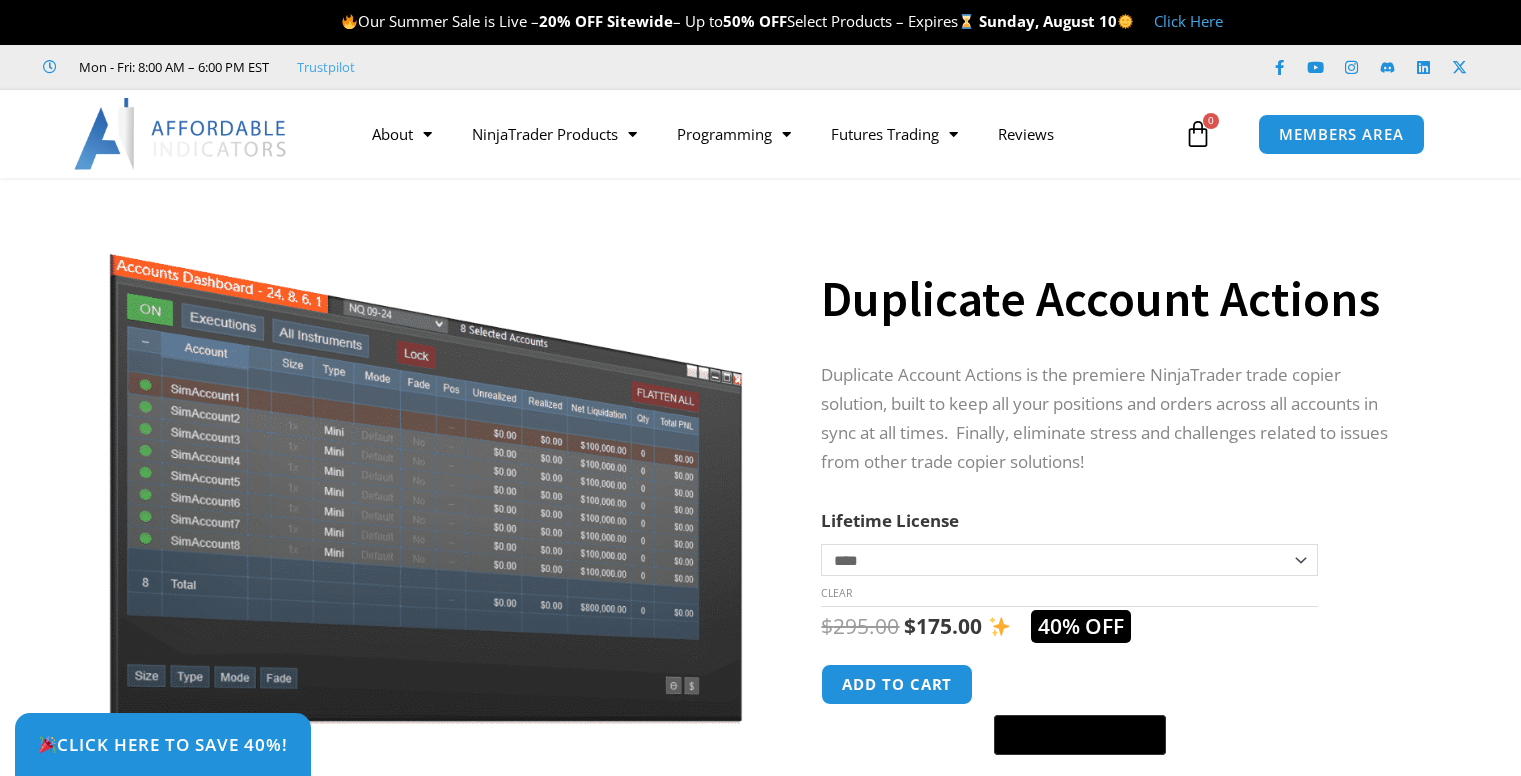 scroll, scrollTop: 0, scrollLeft: 0, axis: both 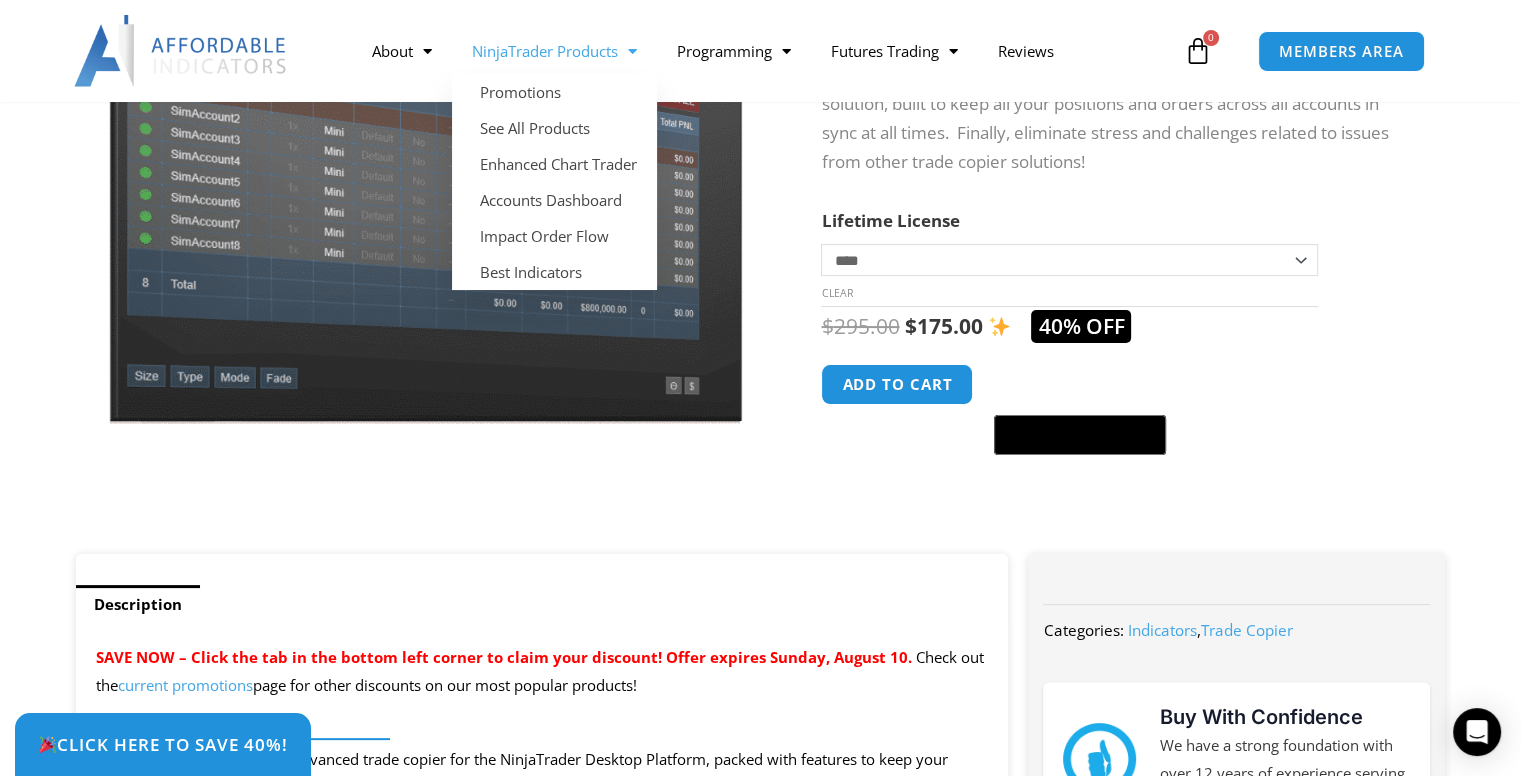 click 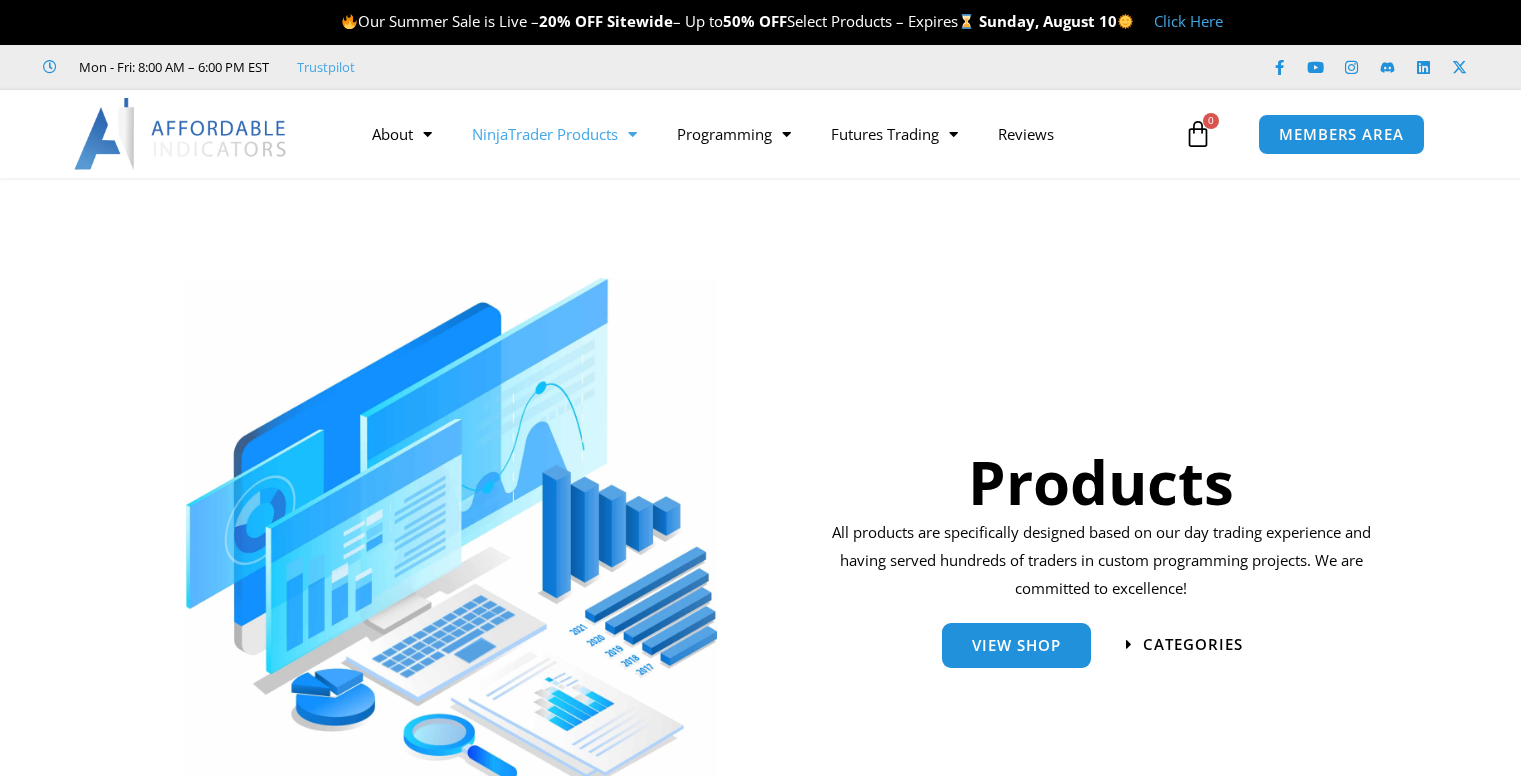 scroll, scrollTop: 0, scrollLeft: 0, axis: both 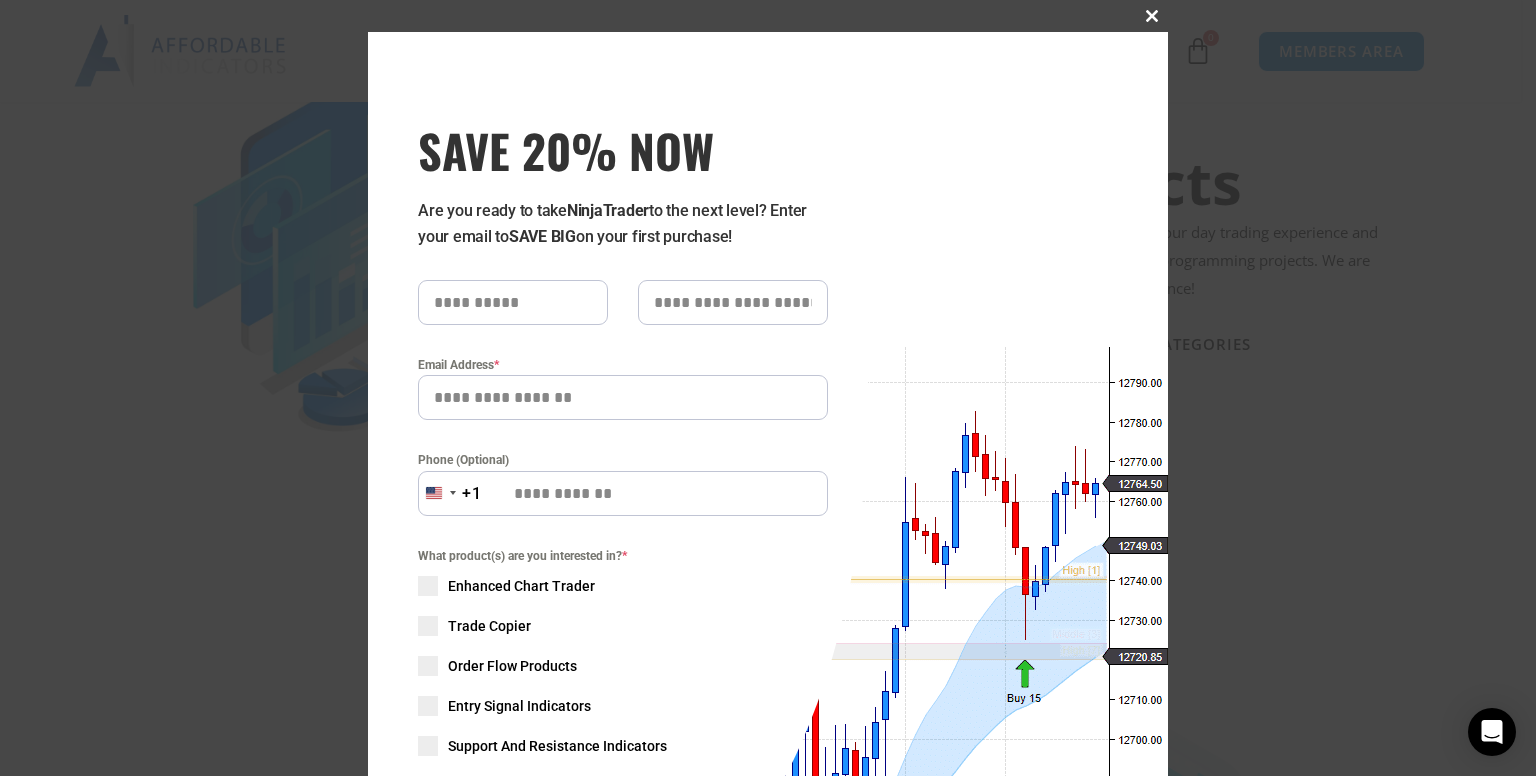 click at bounding box center [1152, 16] 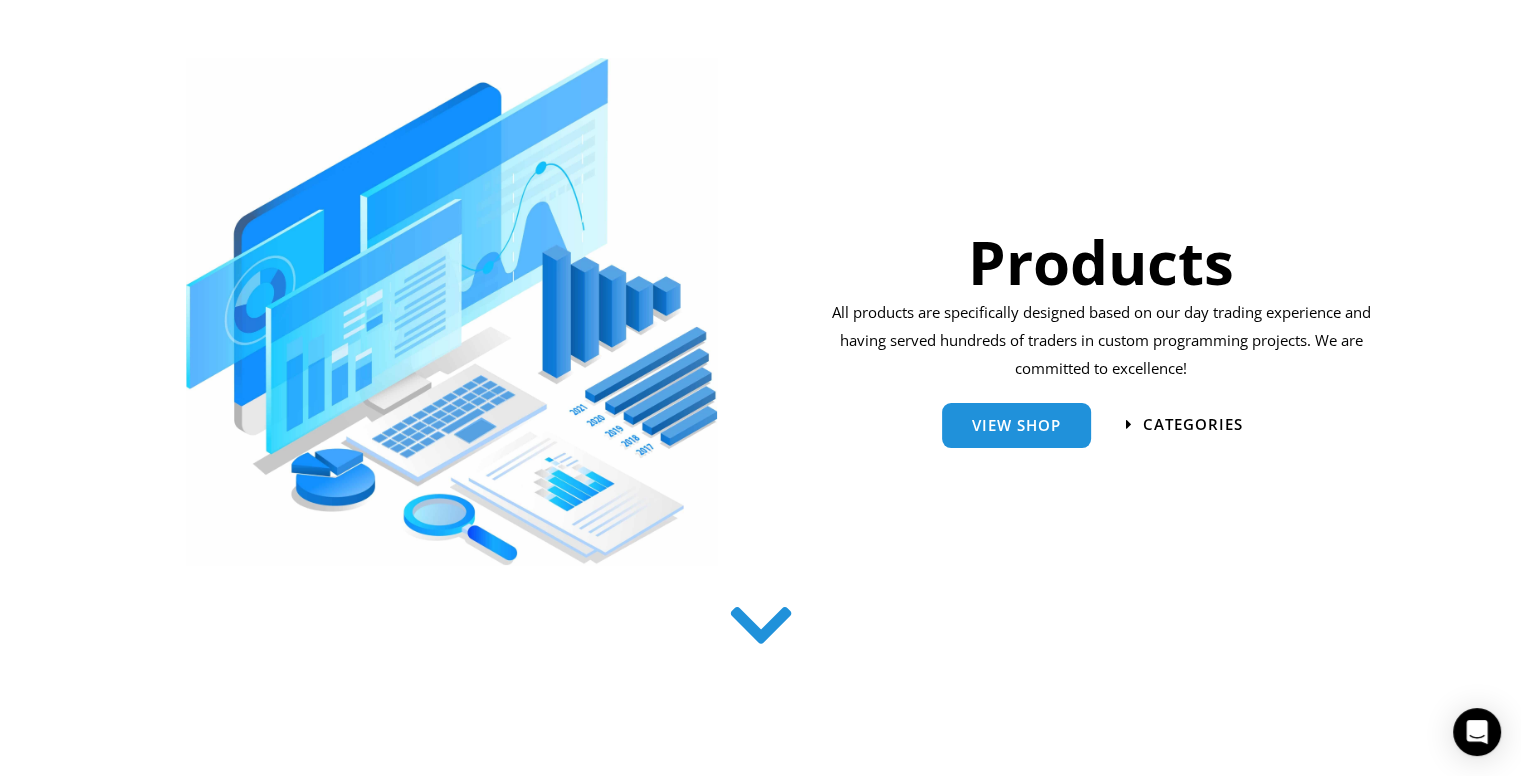 scroll, scrollTop: 0, scrollLeft: 0, axis: both 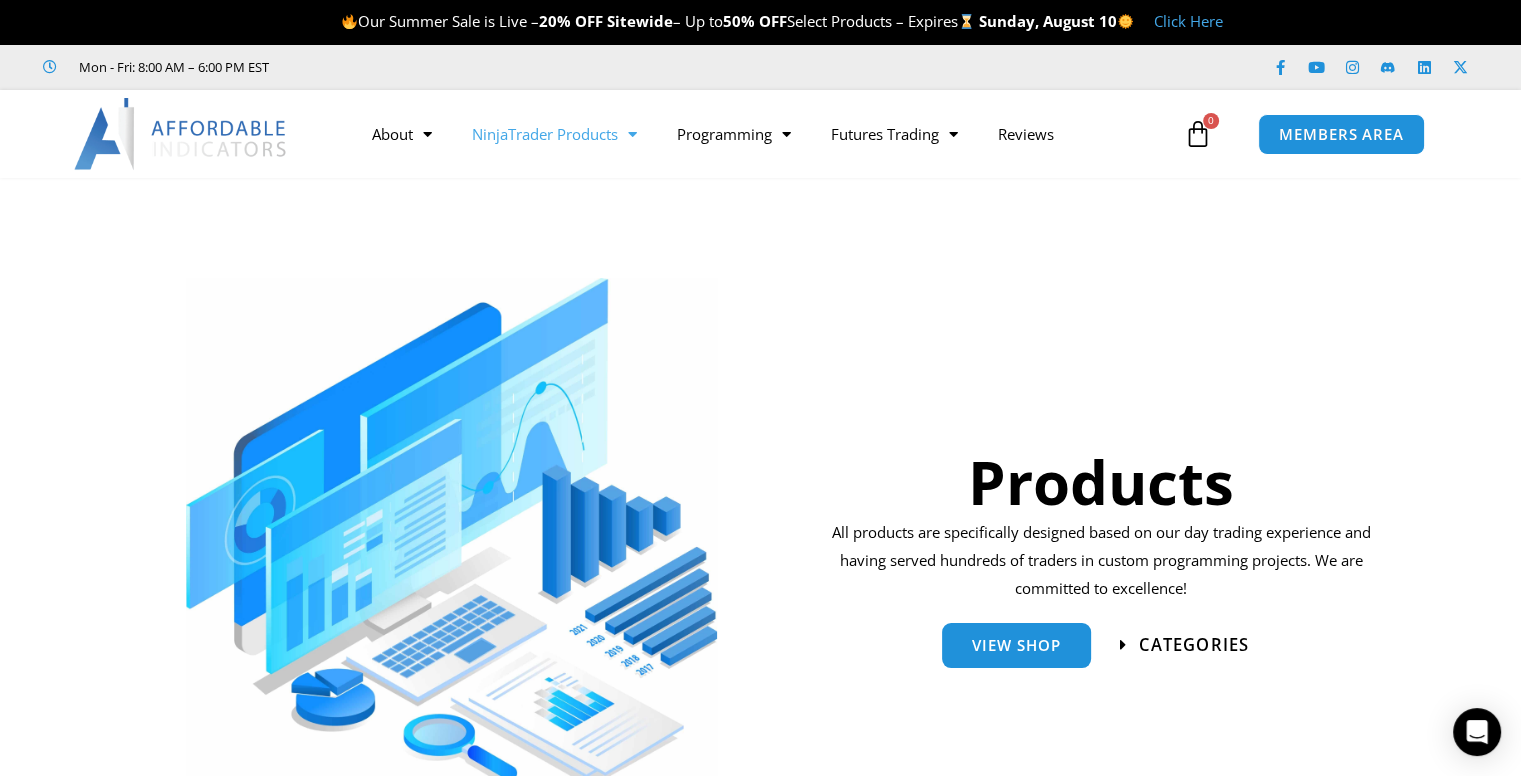 click on "categories" at bounding box center [1194, 645] 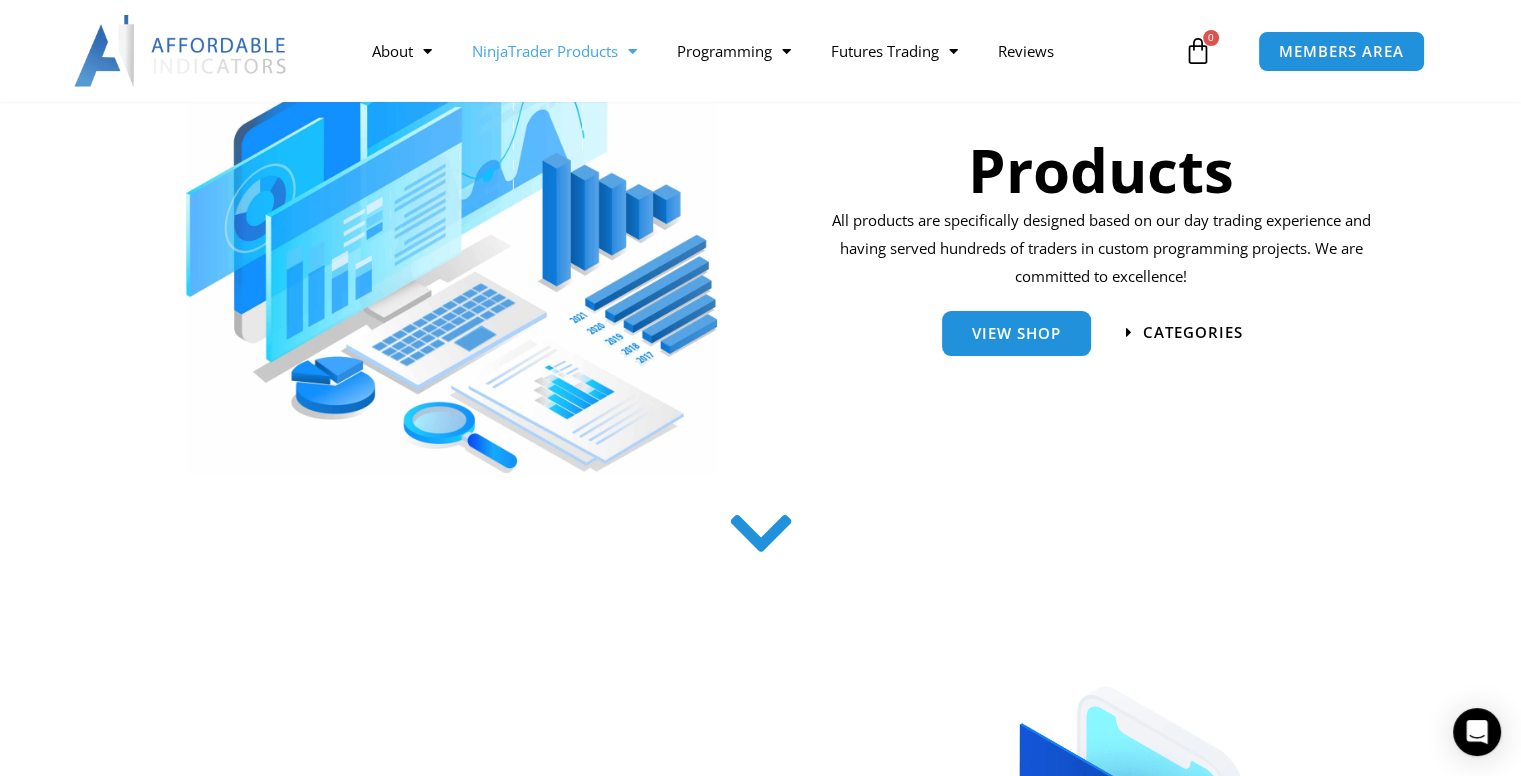scroll, scrollTop: 309, scrollLeft: 0, axis: vertical 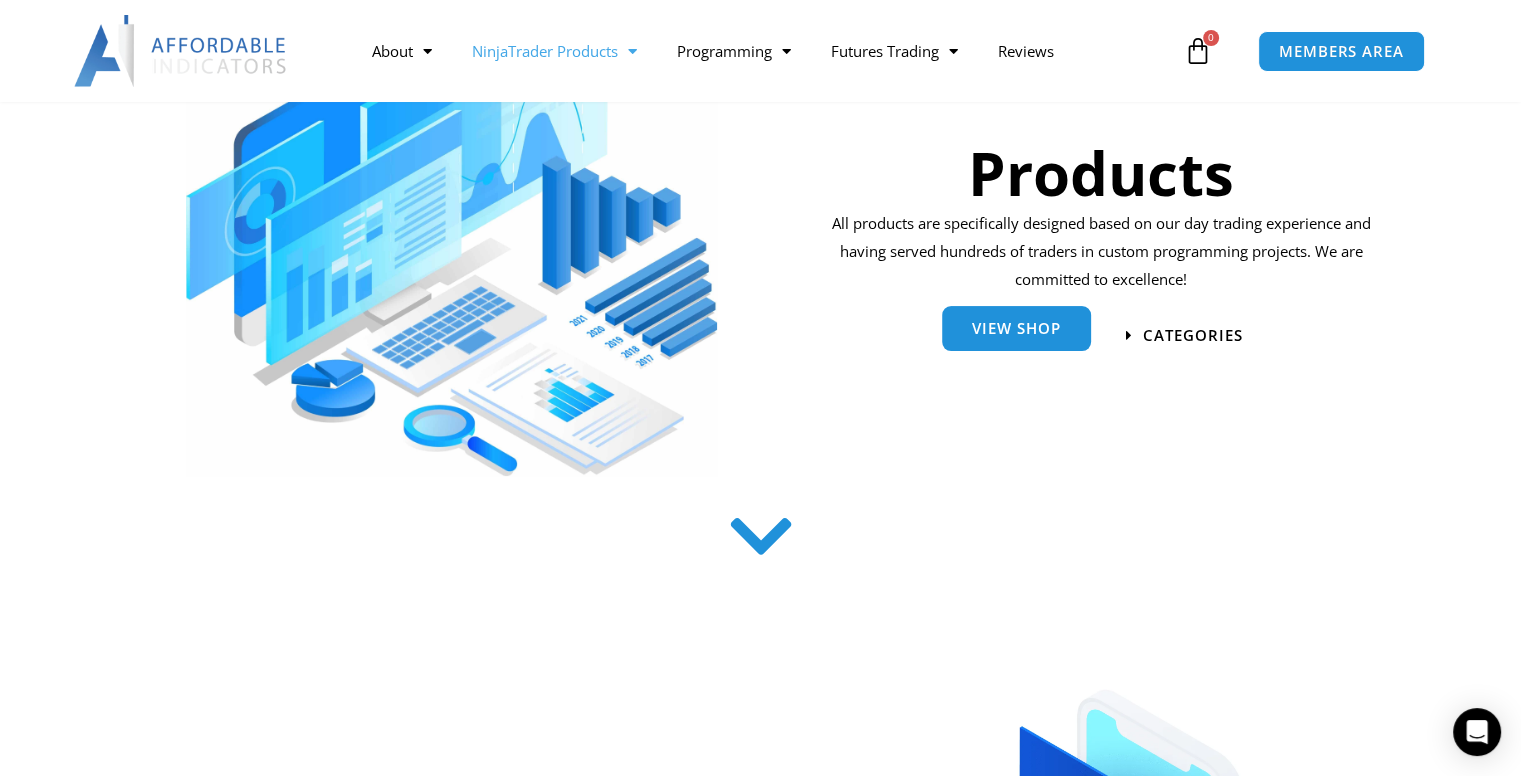 click on "View Shop" at bounding box center (1016, 328) 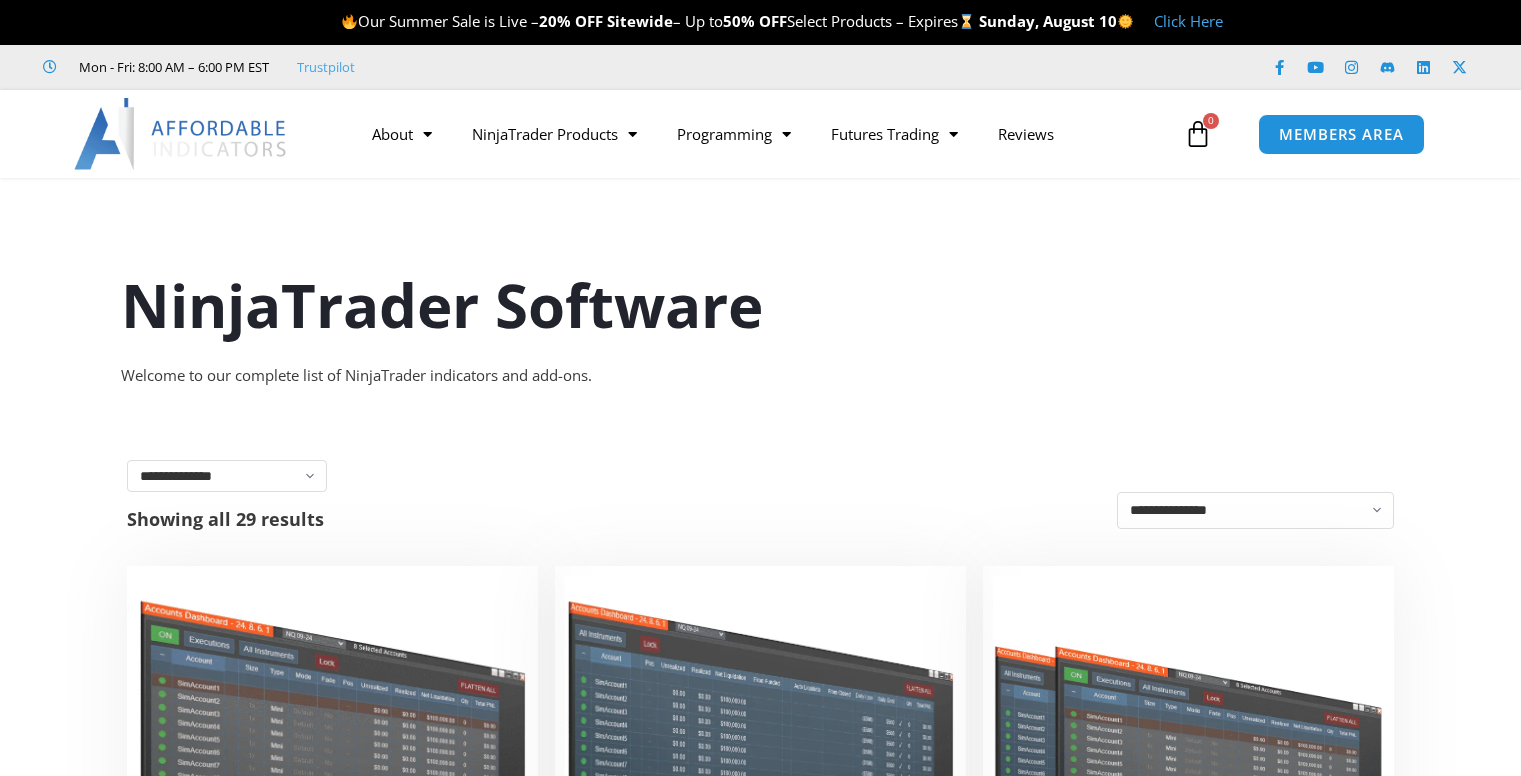 scroll, scrollTop: 400, scrollLeft: 0, axis: vertical 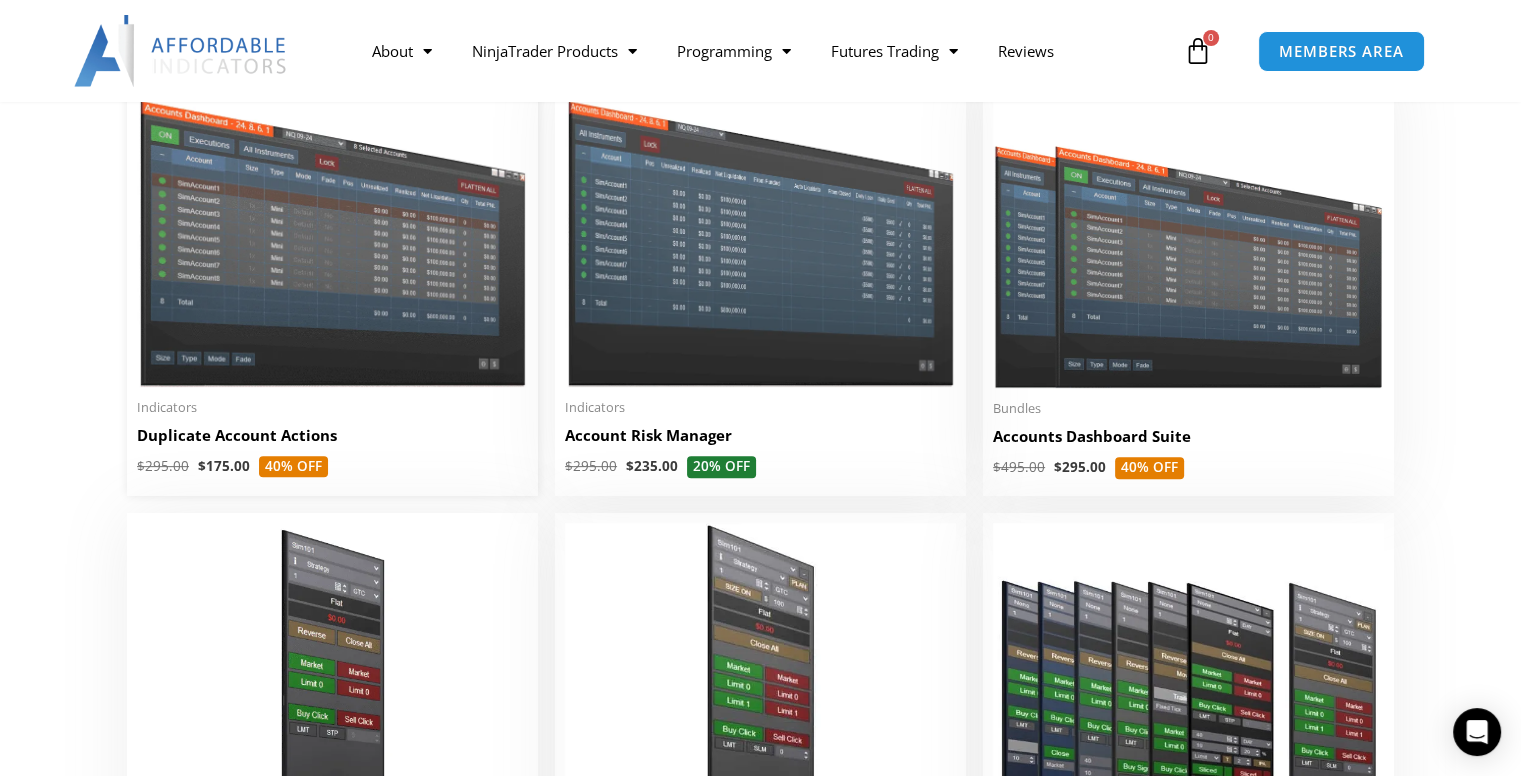 click at bounding box center (332, 231) 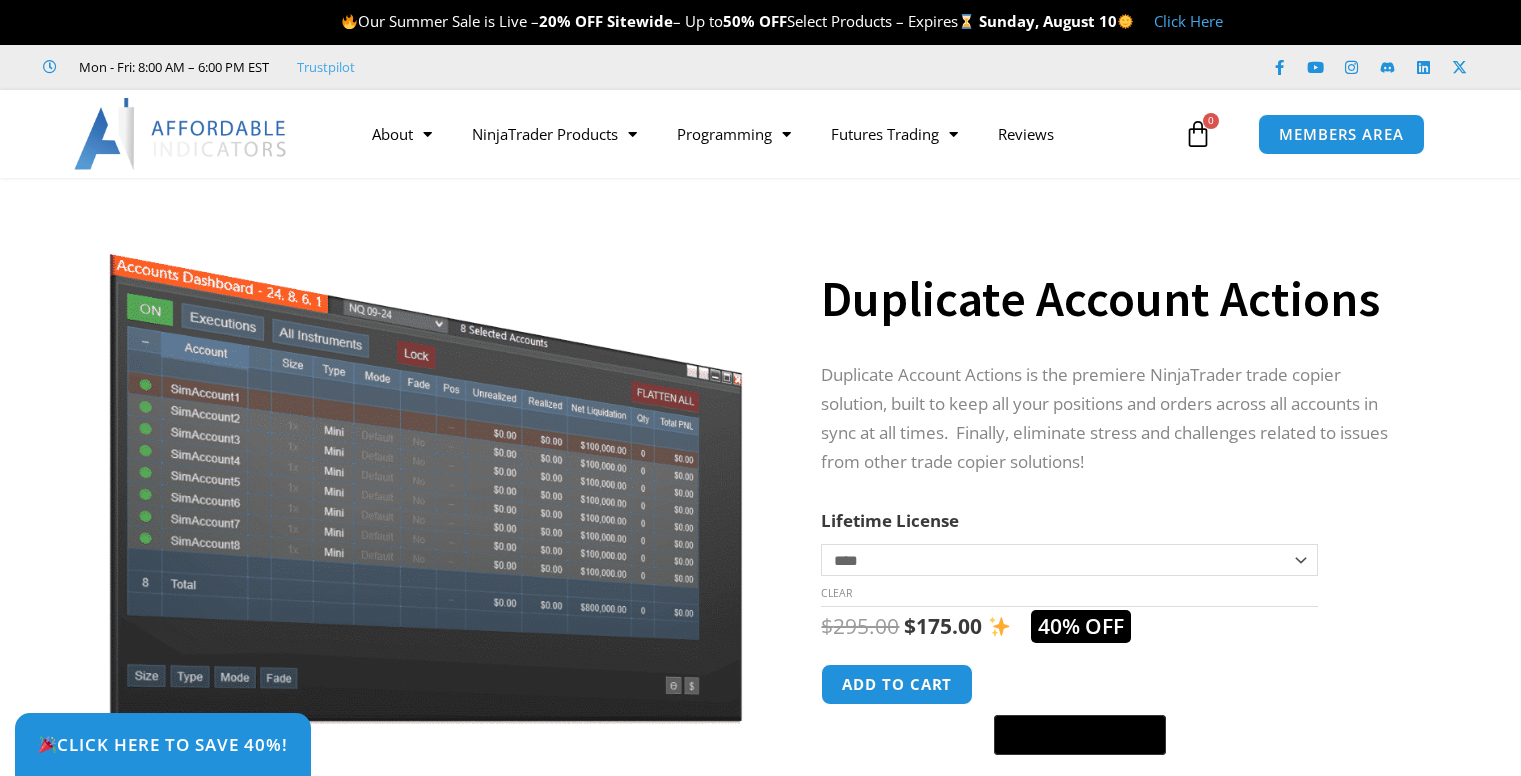 scroll, scrollTop: 0, scrollLeft: 0, axis: both 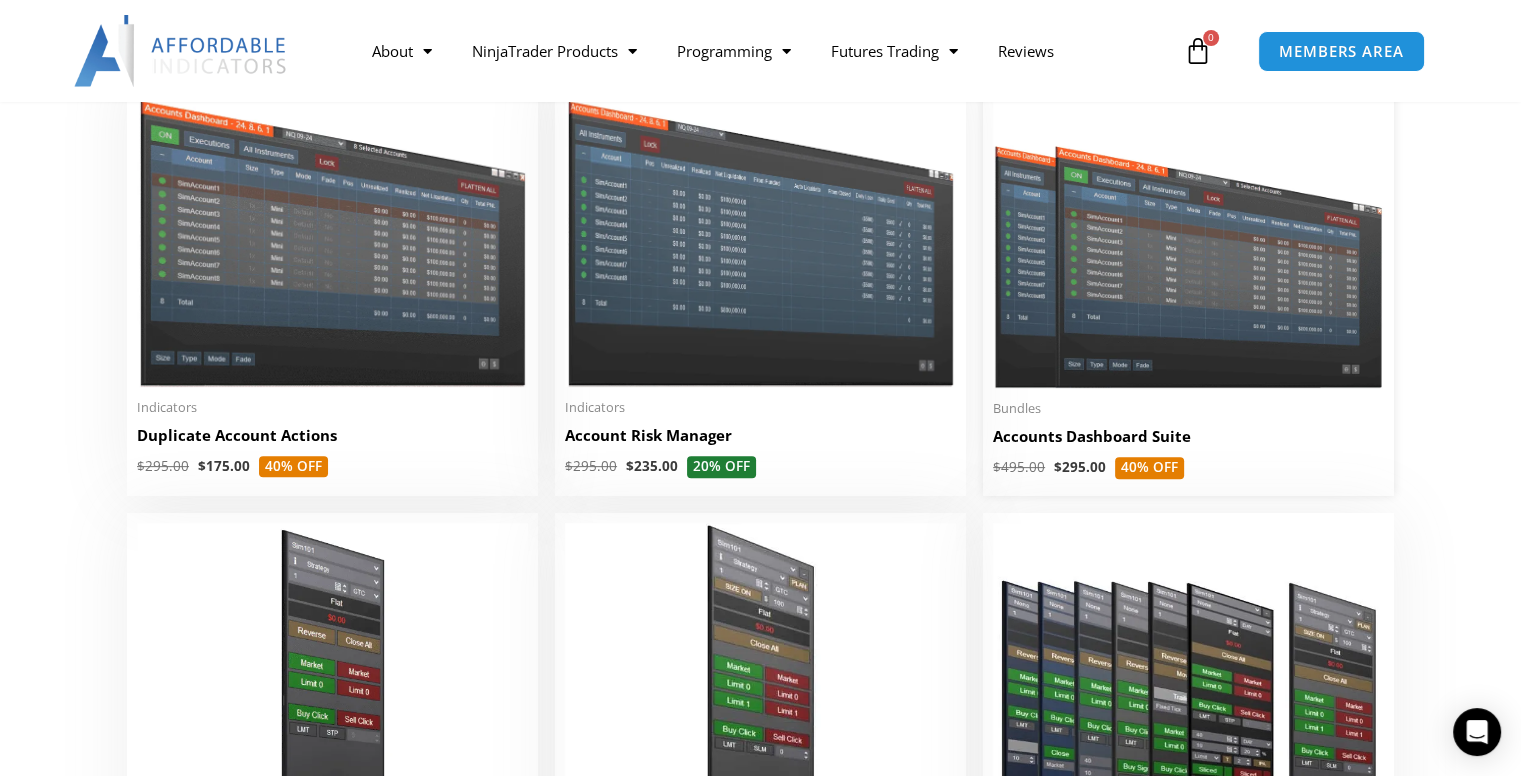 click at bounding box center [1188, 232] 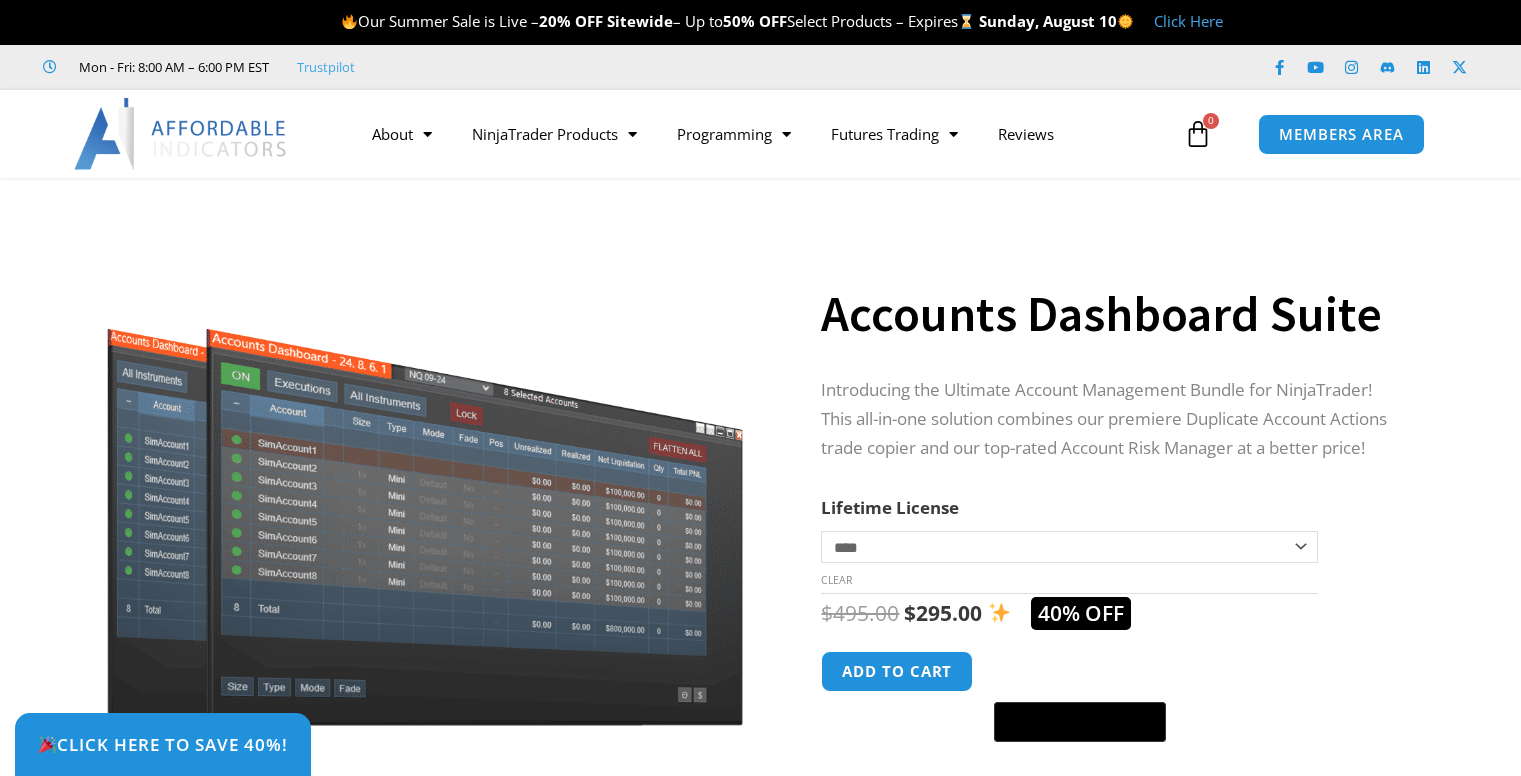scroll, scrollTop: 0, scrollLeft: 0, axis: both 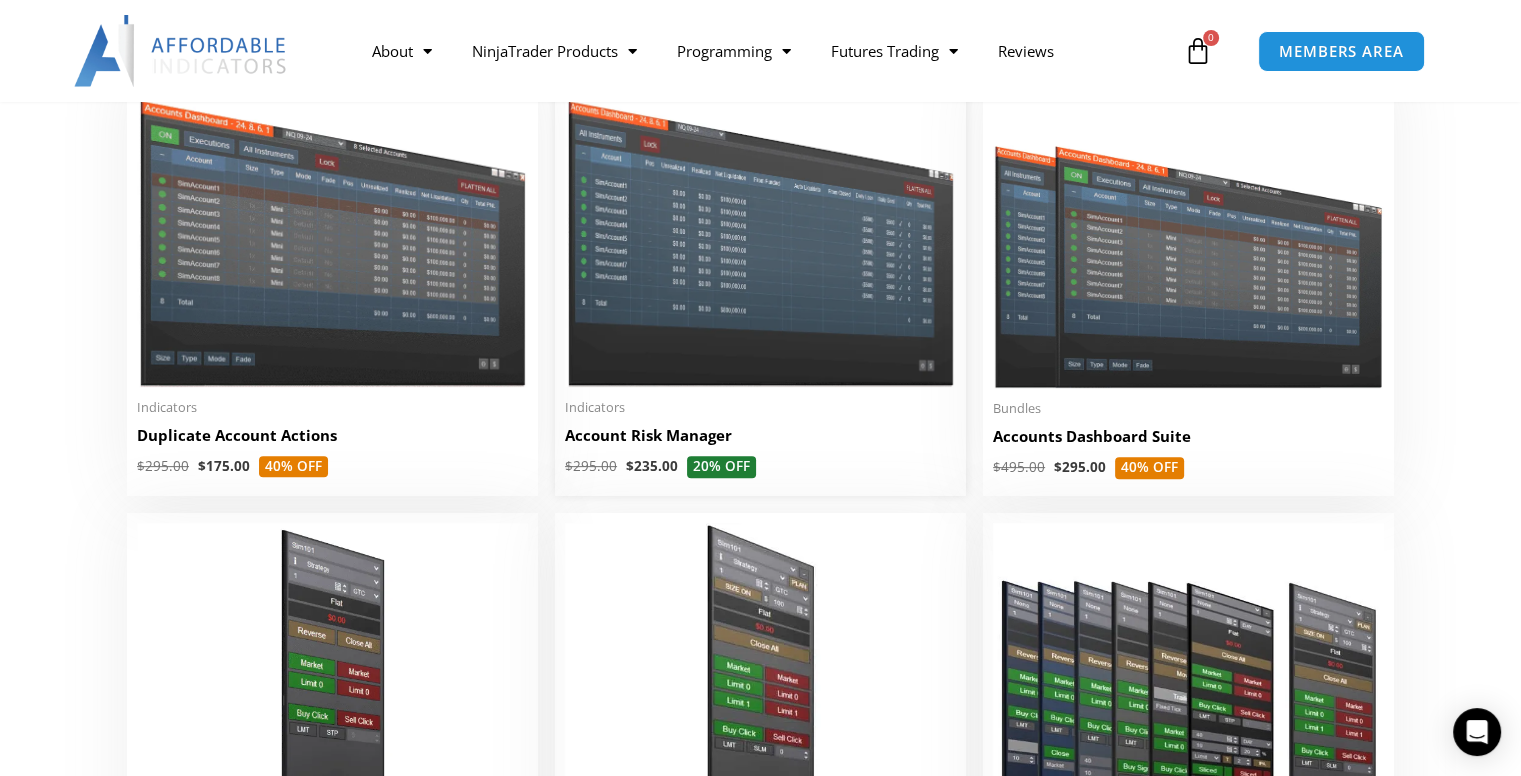 click at bounding box center (760, 231) 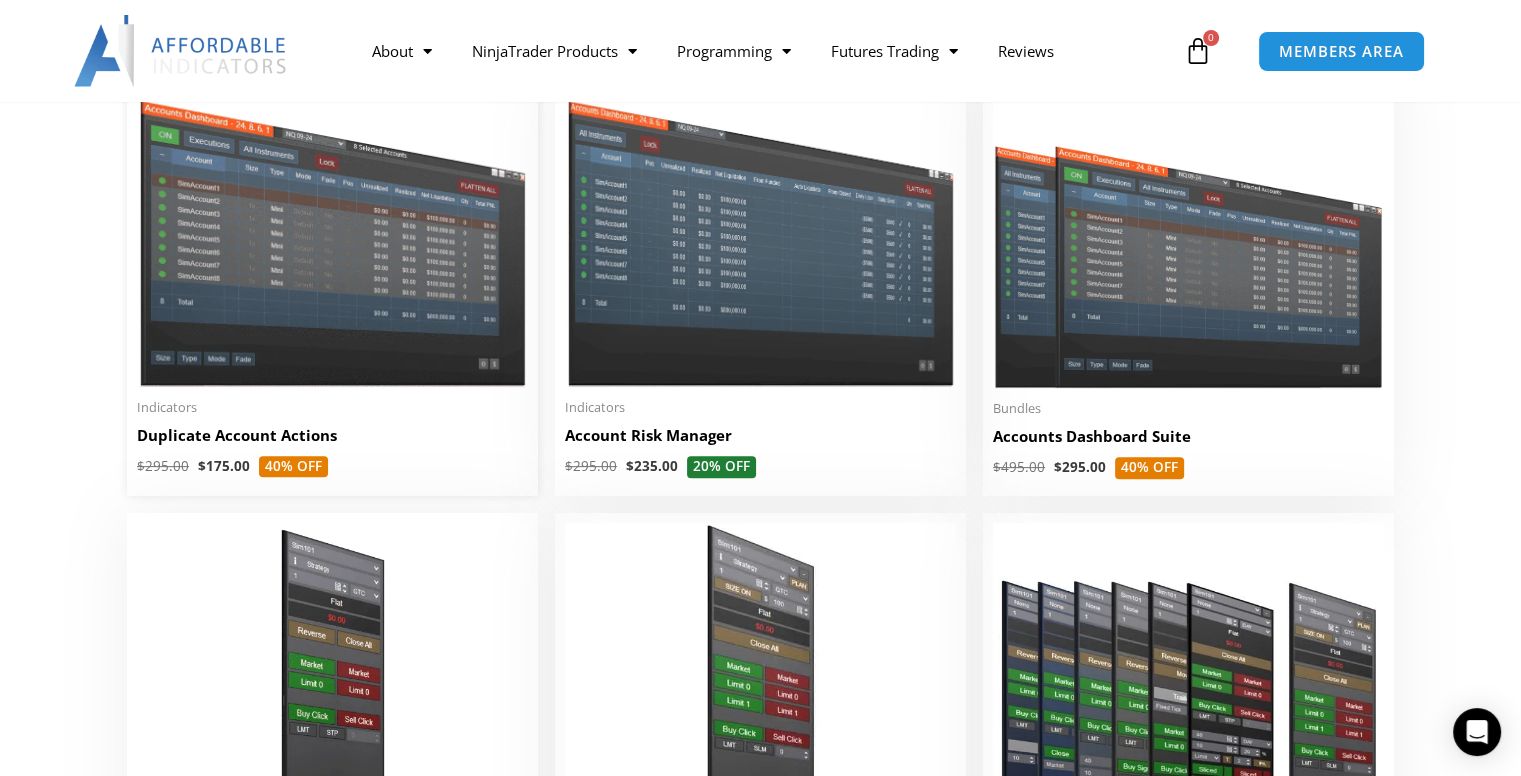 click at bounding box center (332, 231) 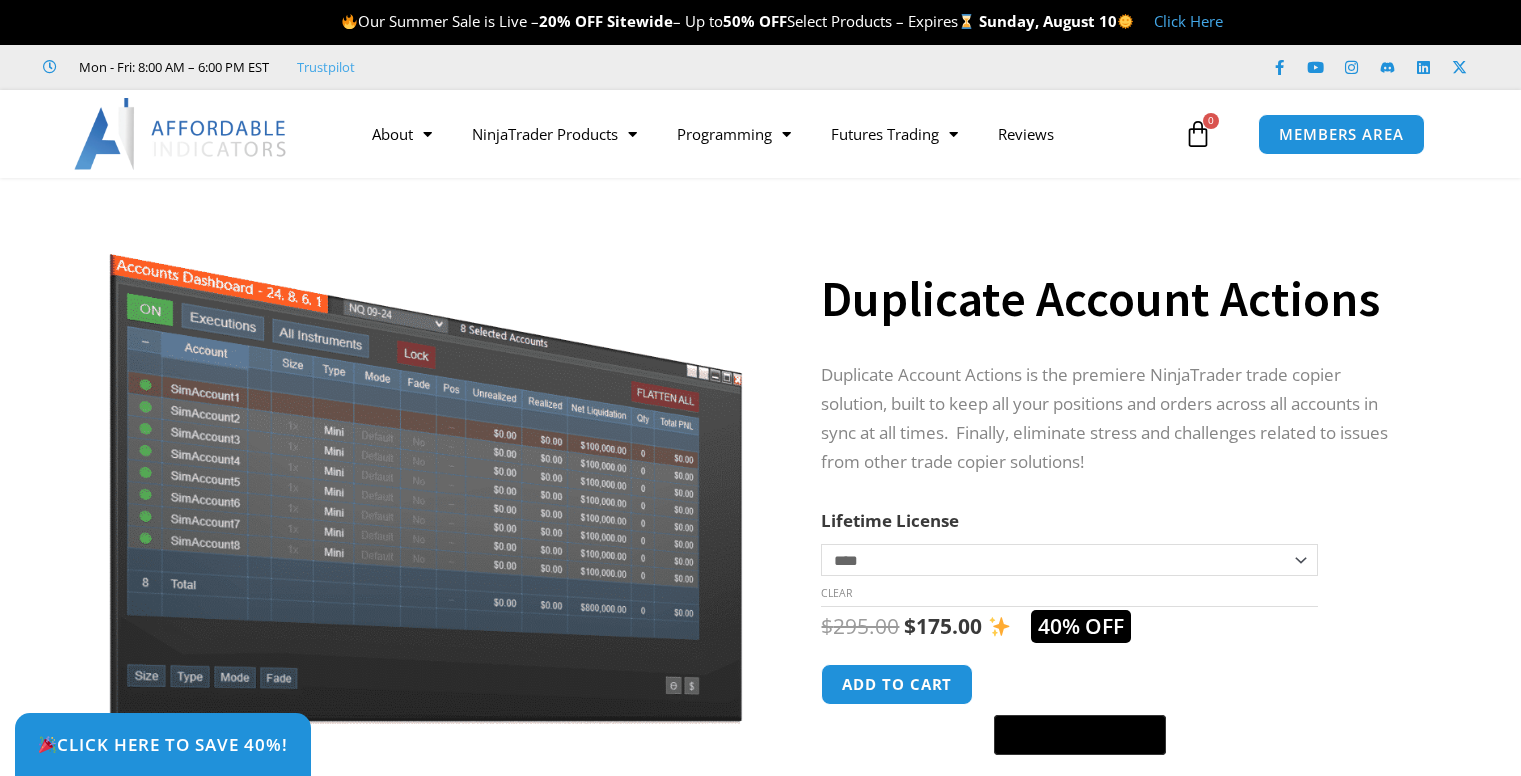 scroll, scrollTop: 0, scrollLeft: 0, axis: both 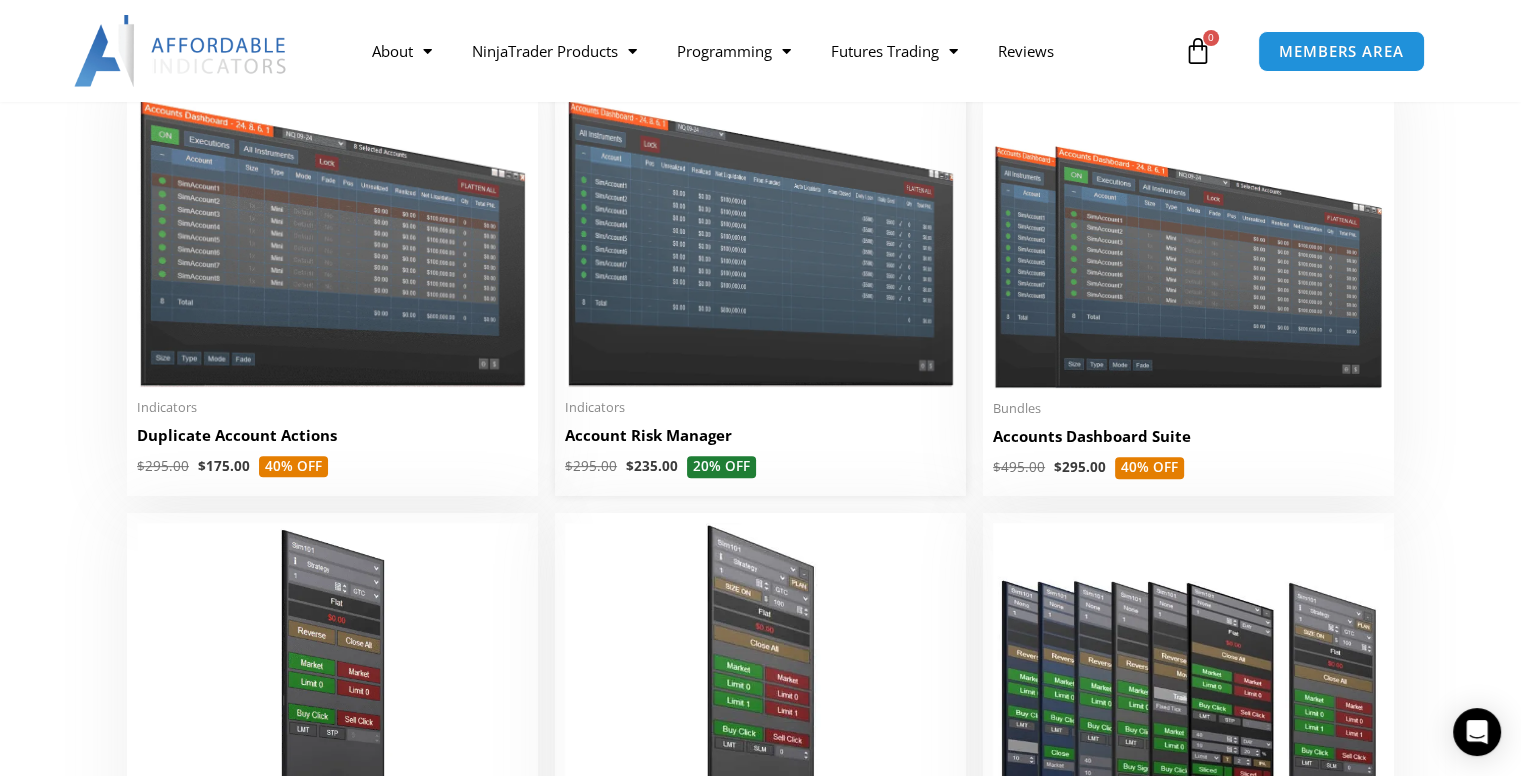 click at bounding box center (760, 231) 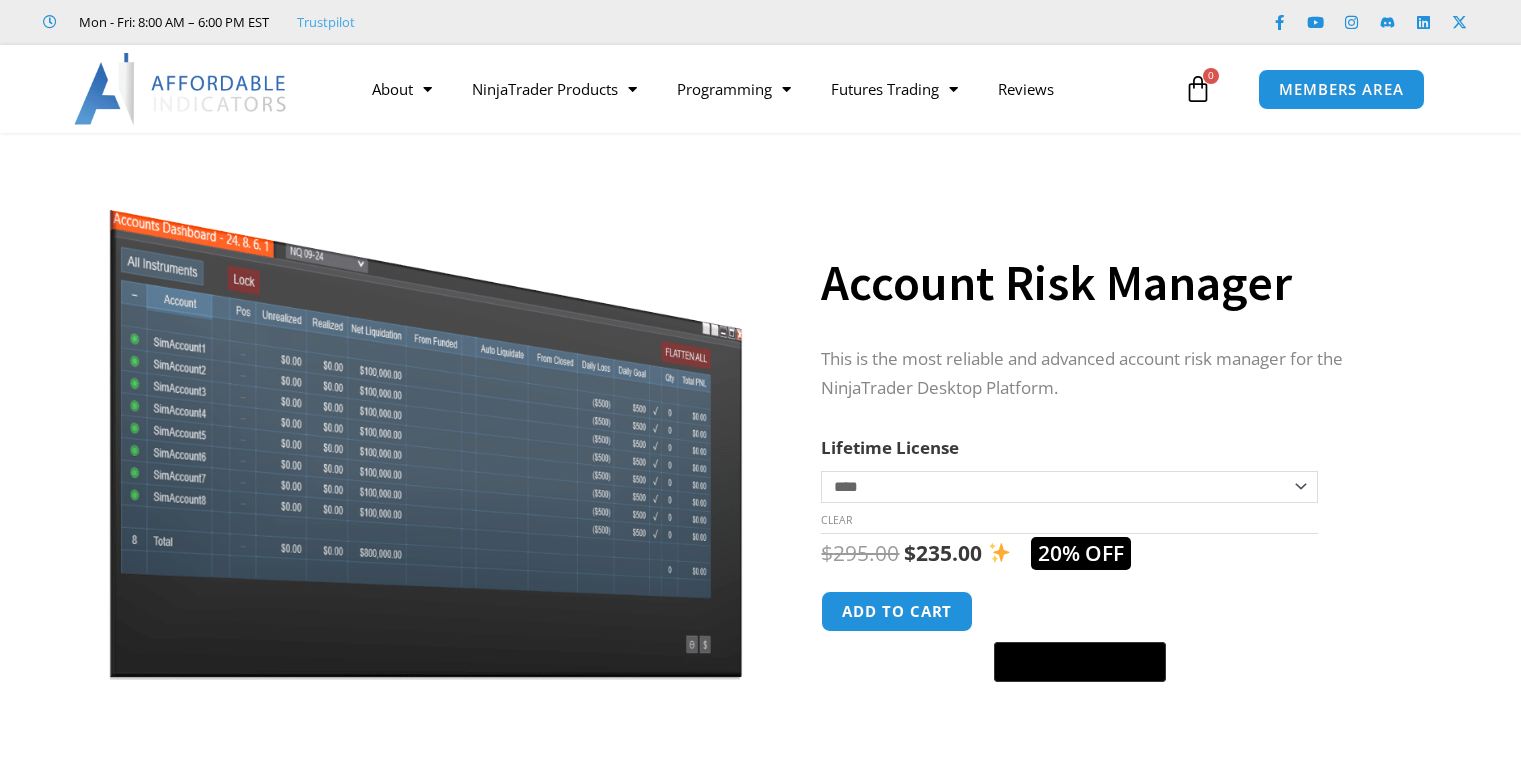 scroll, scrollTop: 0, scrollLeft: 0, axis: both 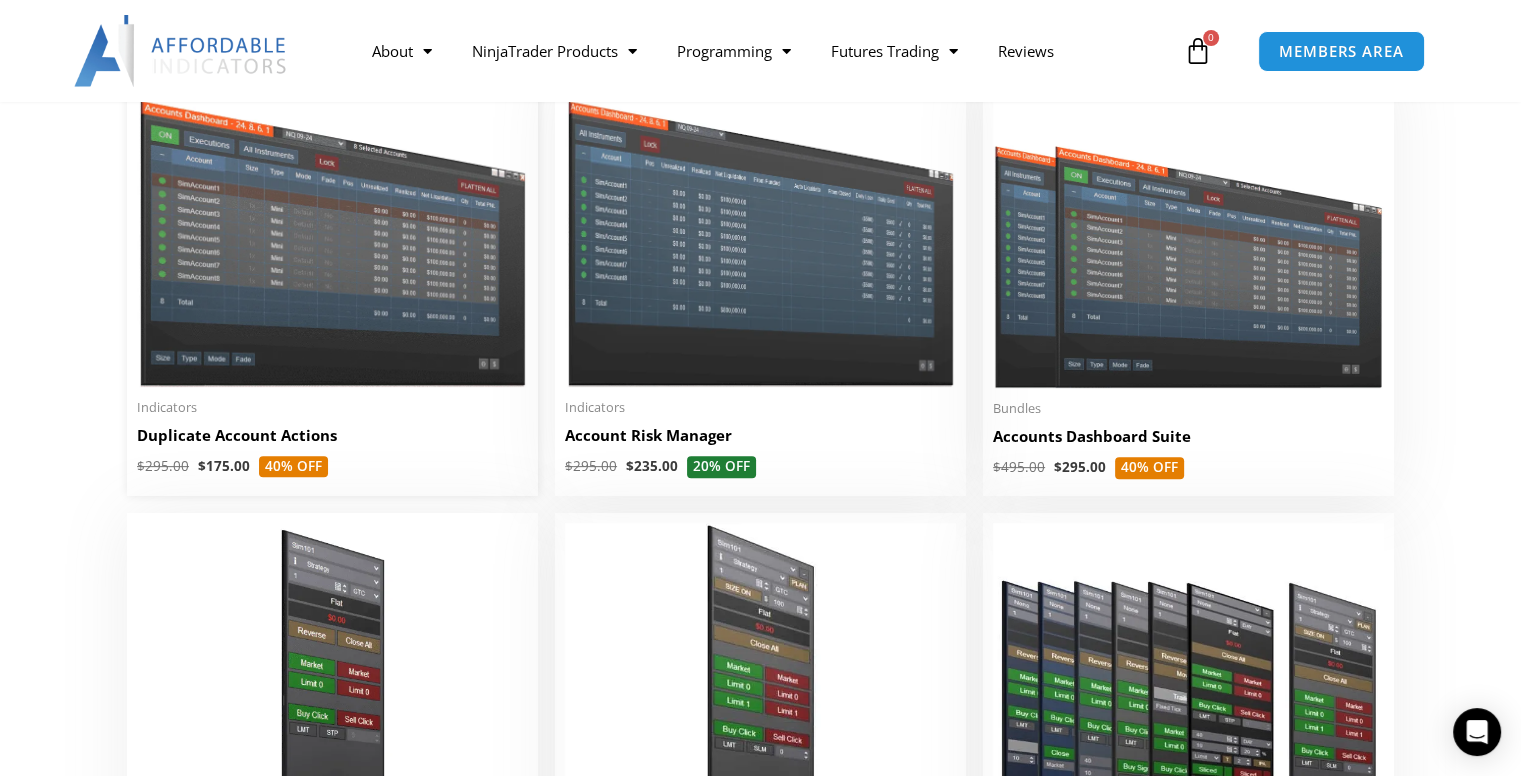click at bounding box center (332, 231) 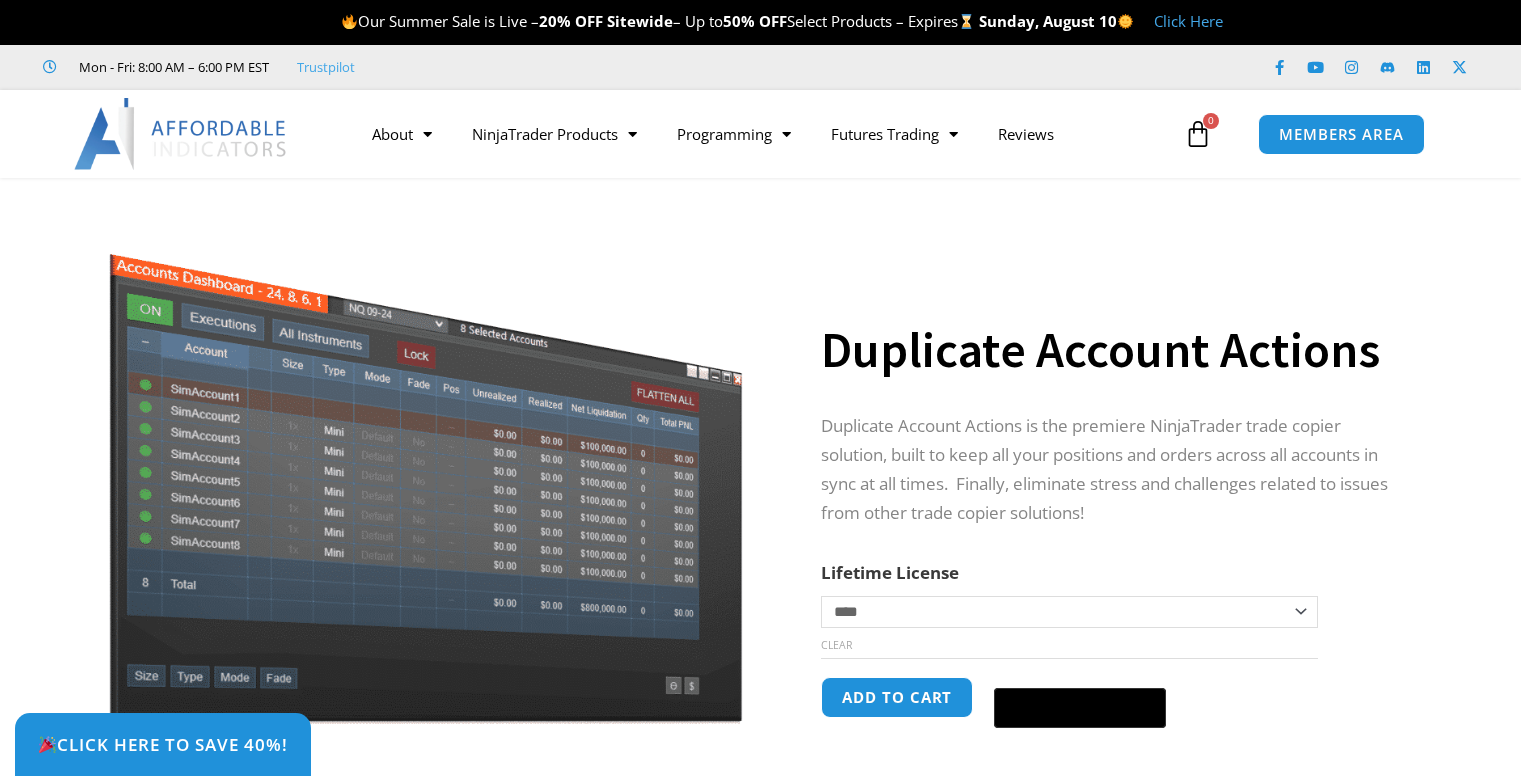 scroll, scrollTop: 0, scrollLeft: 0, axis: both 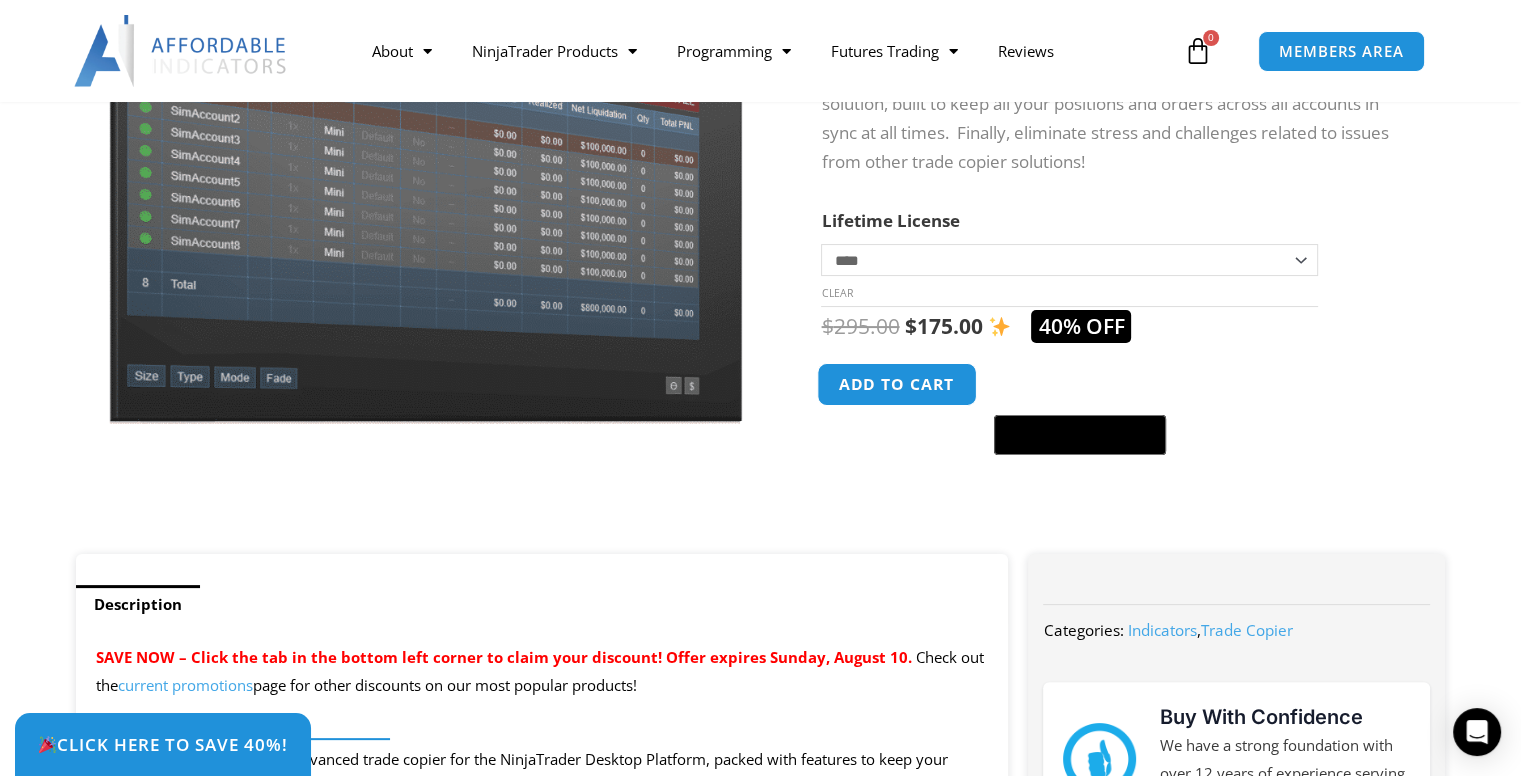 click on "Add to cart" 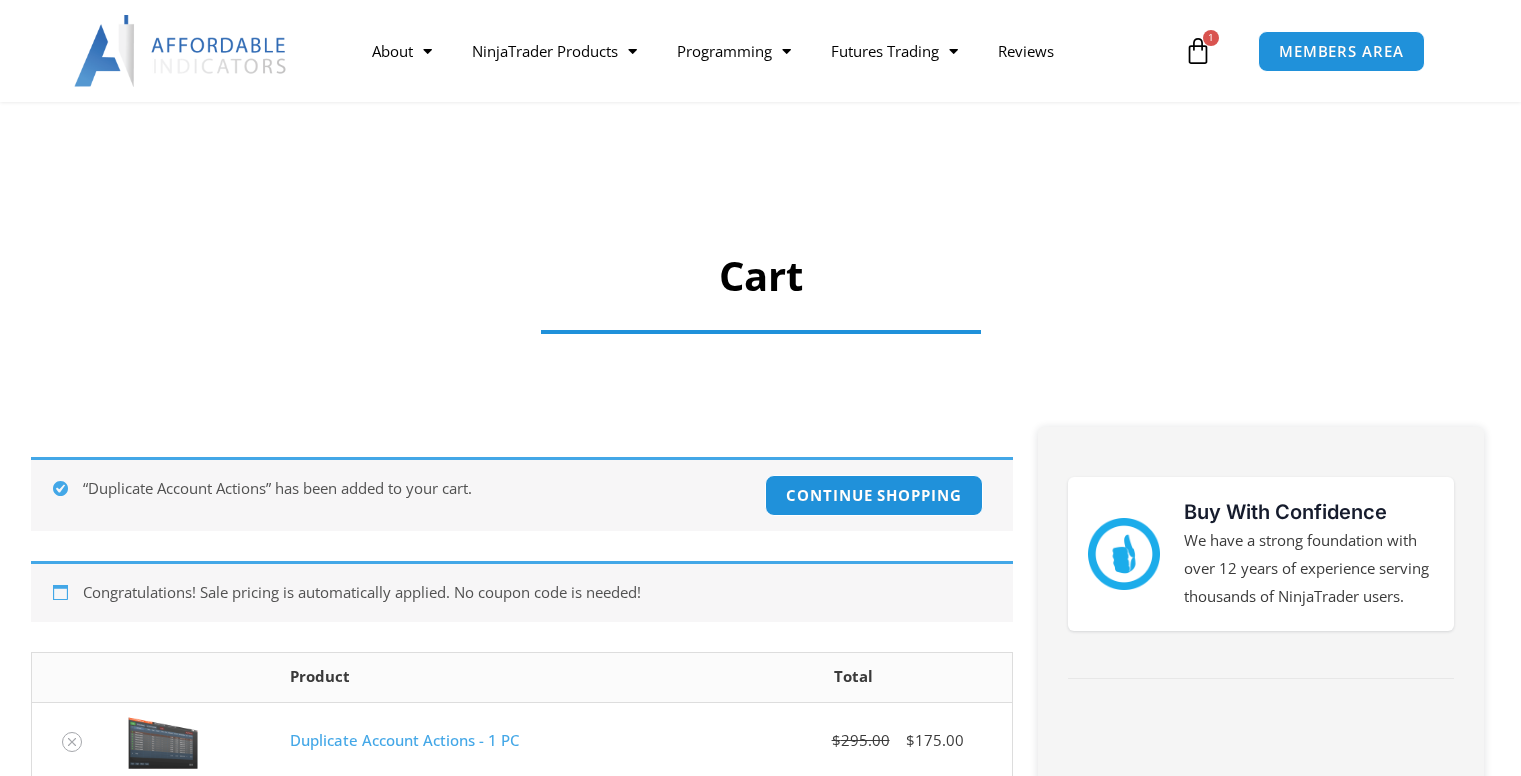scroll, scrollTop: 300, scrollLeft: 0, axis: vertical 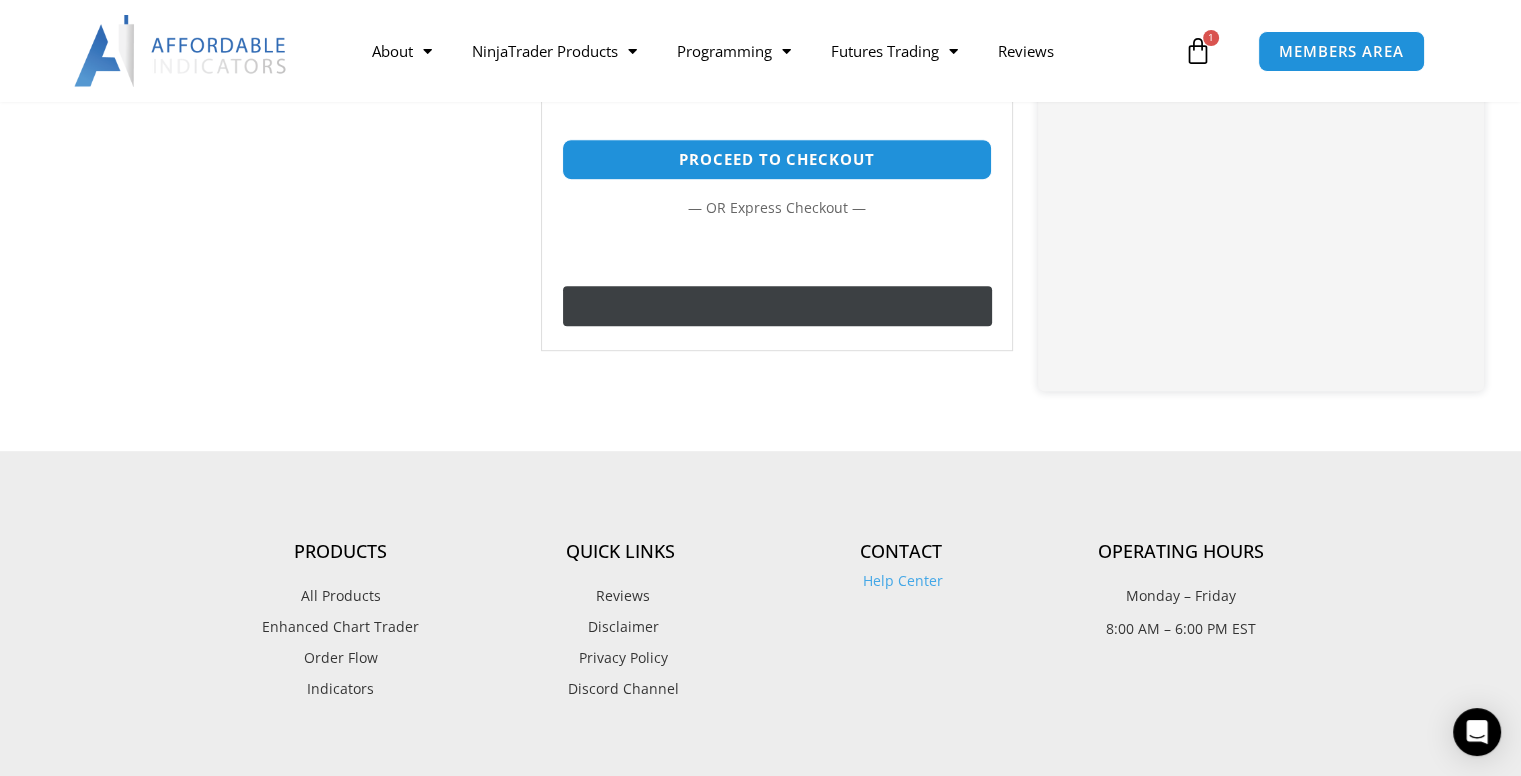 click on "@import url(//fonts.googleapis.com/css?family=Google+Sans_old:500) ••••••" 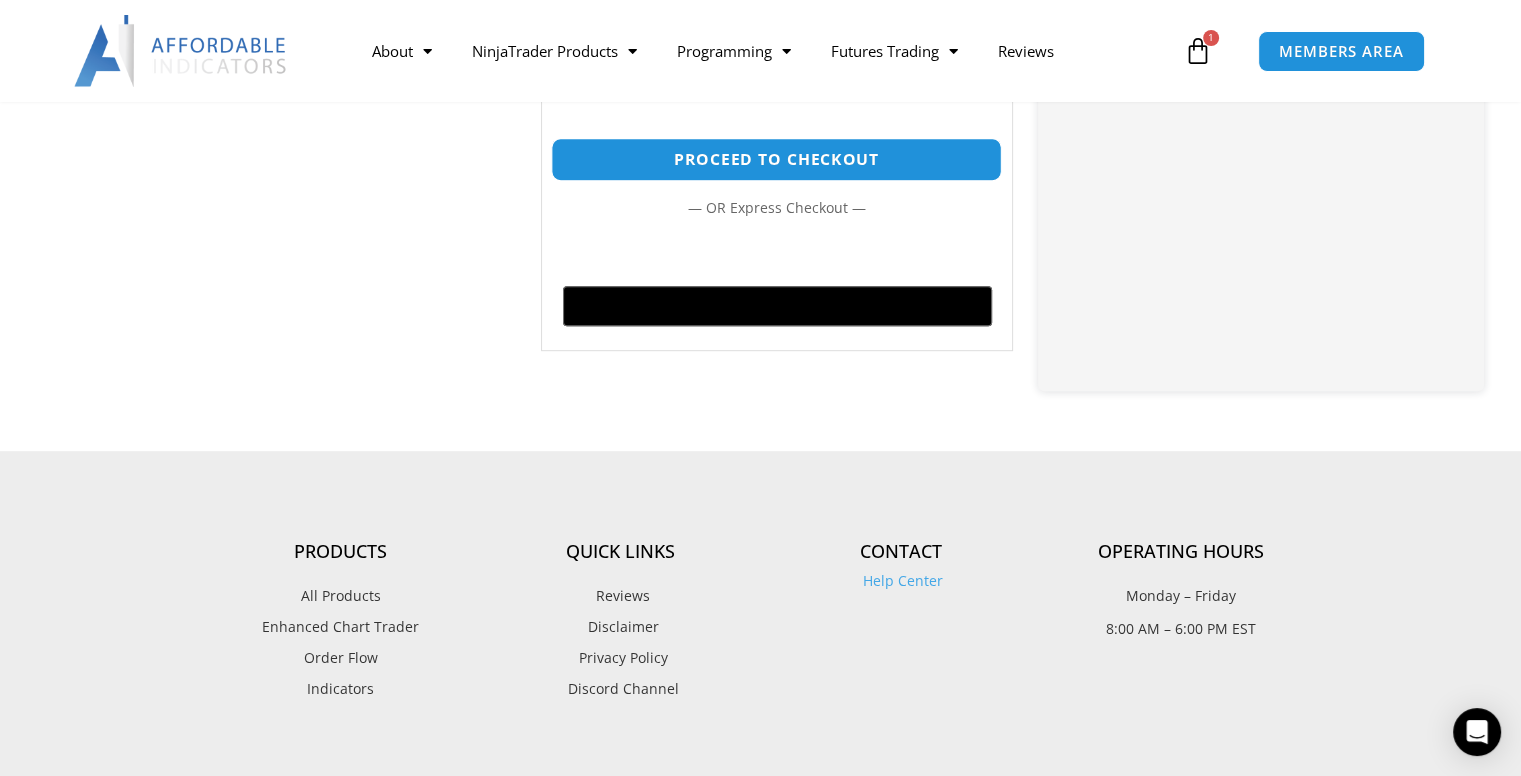 click on "Proceed to checkout" at bounding box center (776, 159) 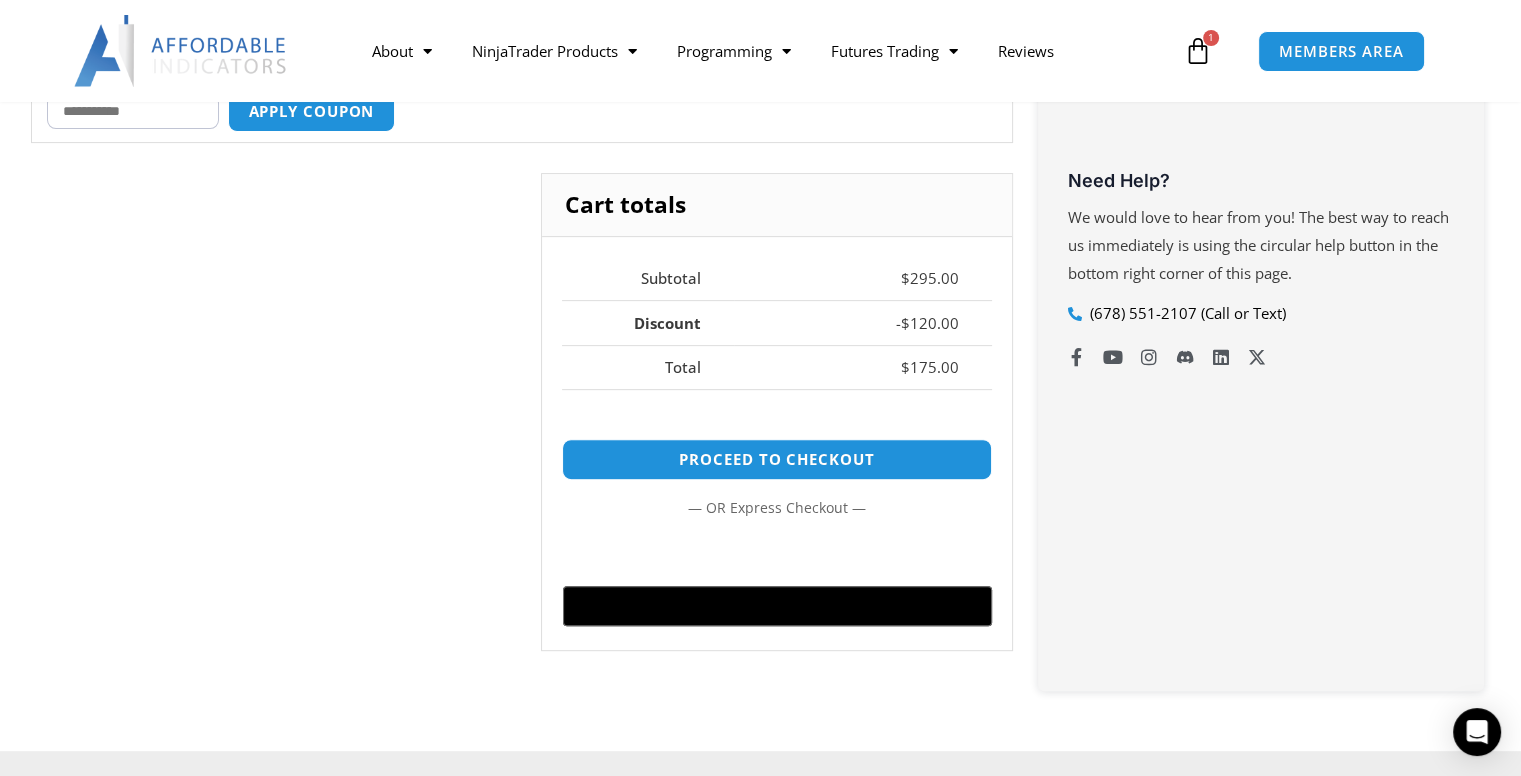 scroll, scrollTop: 500, scrollLeft: 0, axis: vertical 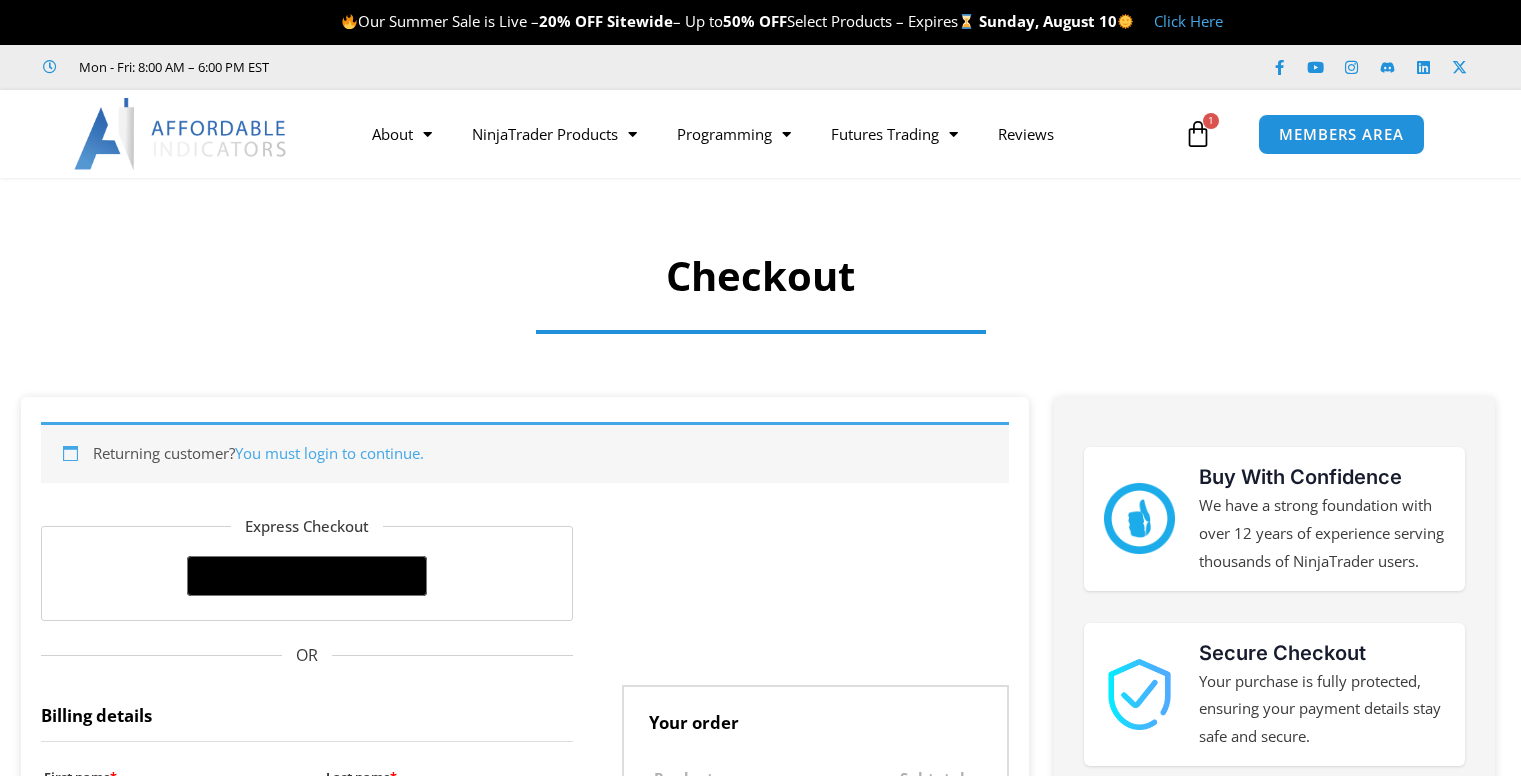 select on "**" 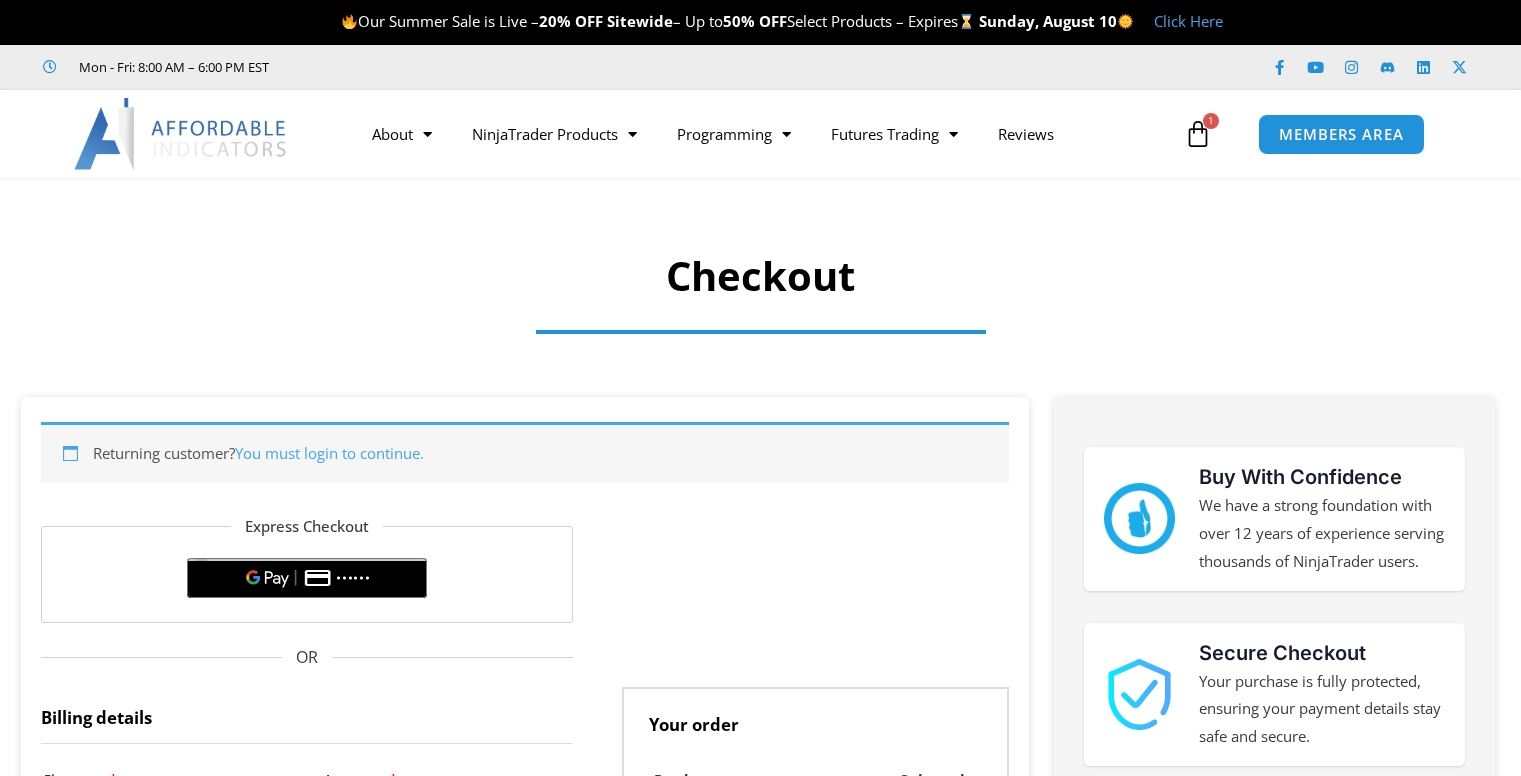 scroll, scrollTop: 0, scrollLeft: 0, axis: both 